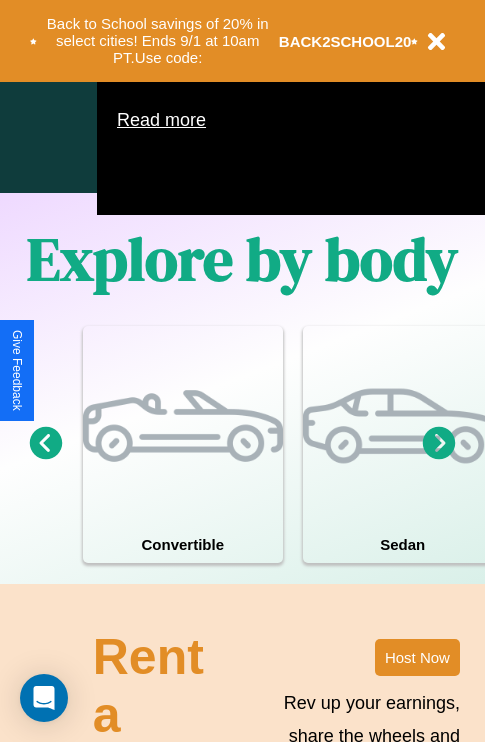 scroll, scrollTop: 1285, scrollLeft: 0, axis: vertical 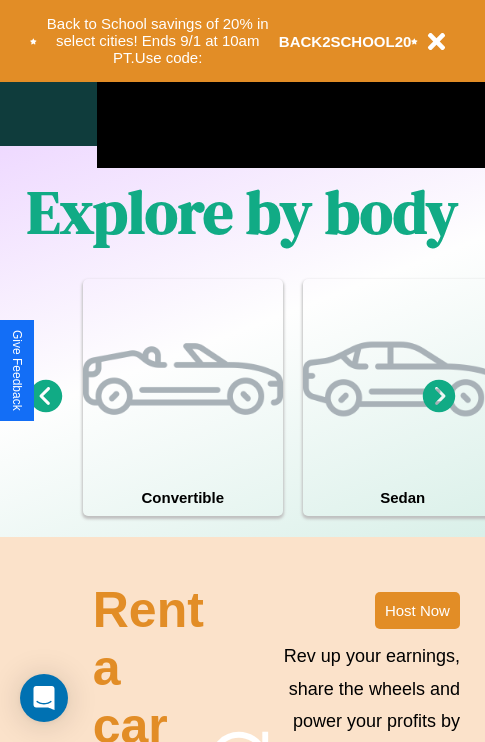 click 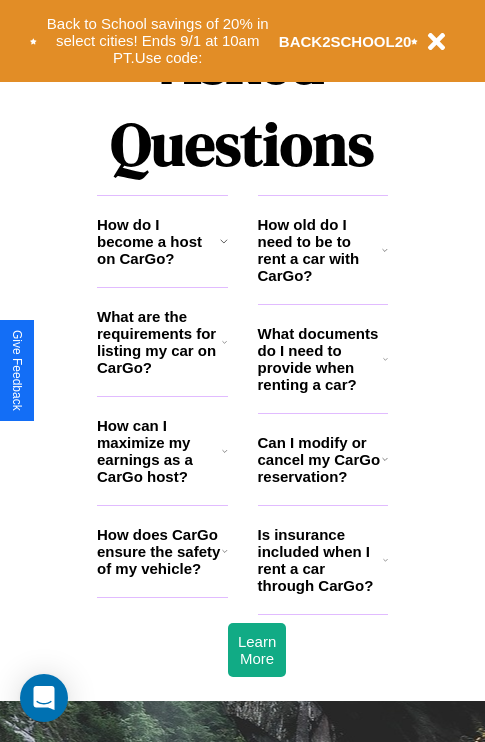 scroll, scrollTop: 2423, scrollLeft: 0, axis: vertical 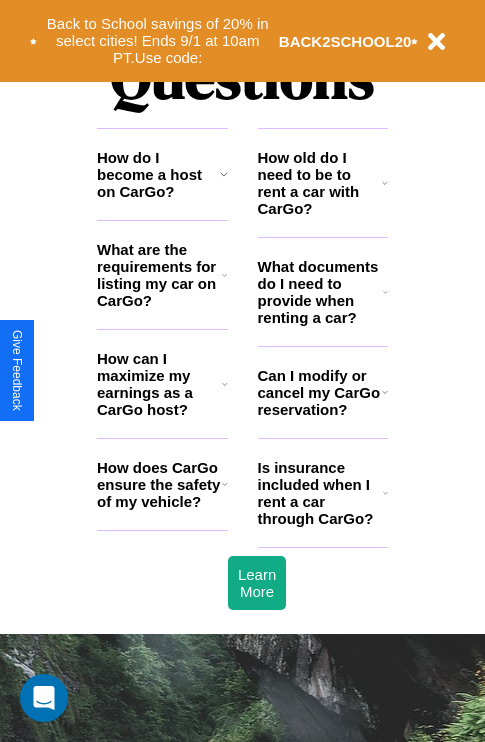 click 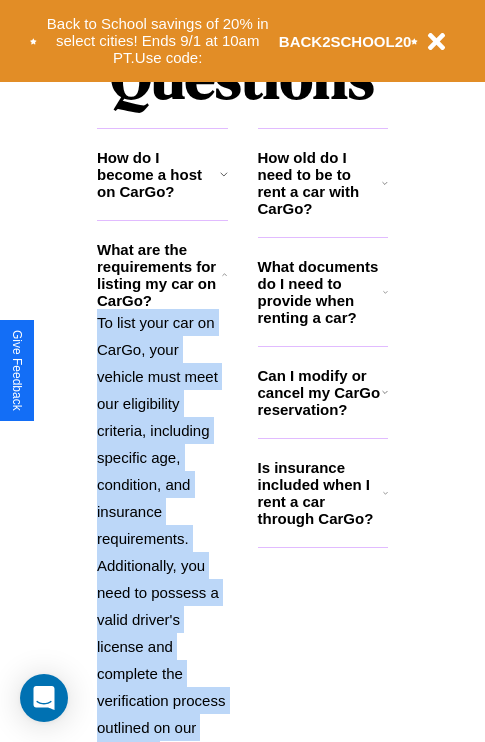 click 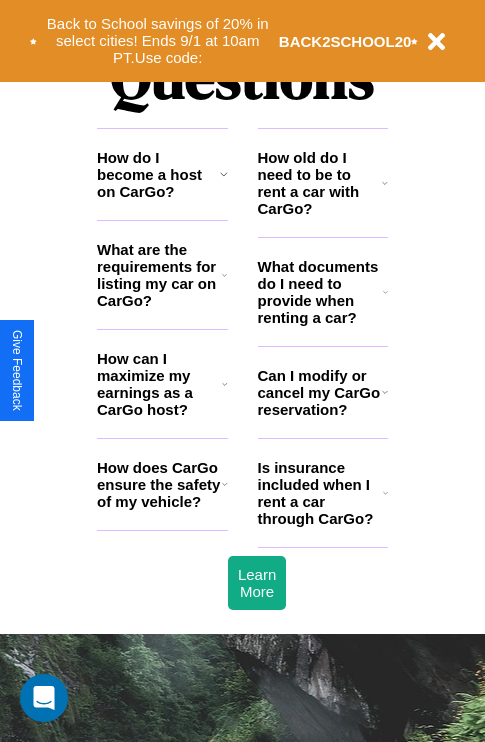 click on "Can I modify or cancel my CarGo reservation?" at bounding box center (320, 392) 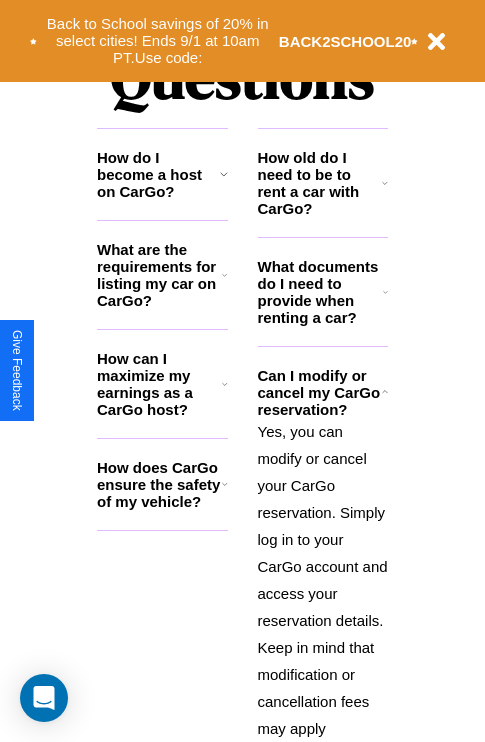 click 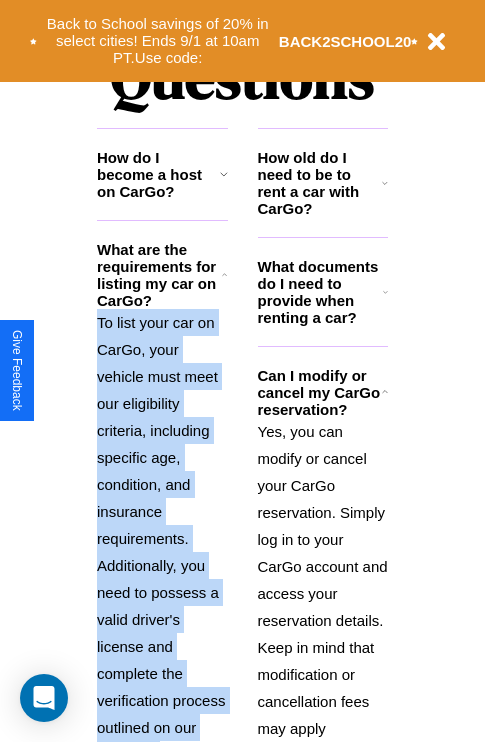 scroll, scrollTop: 2620, scrollLeft: 0, axis: vertical 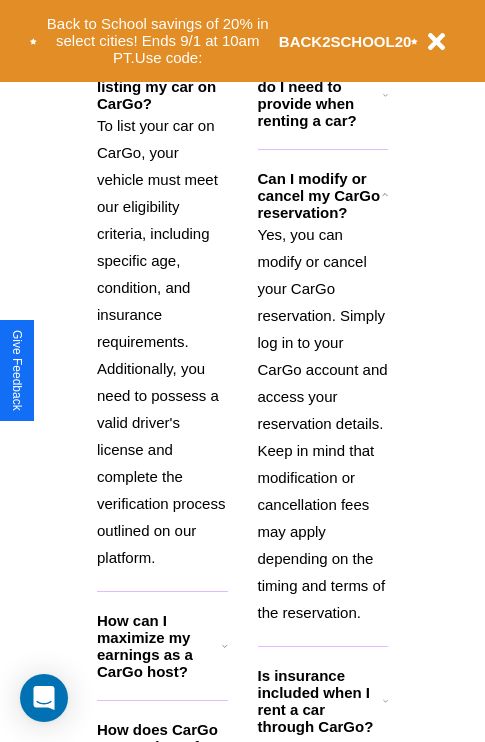 click 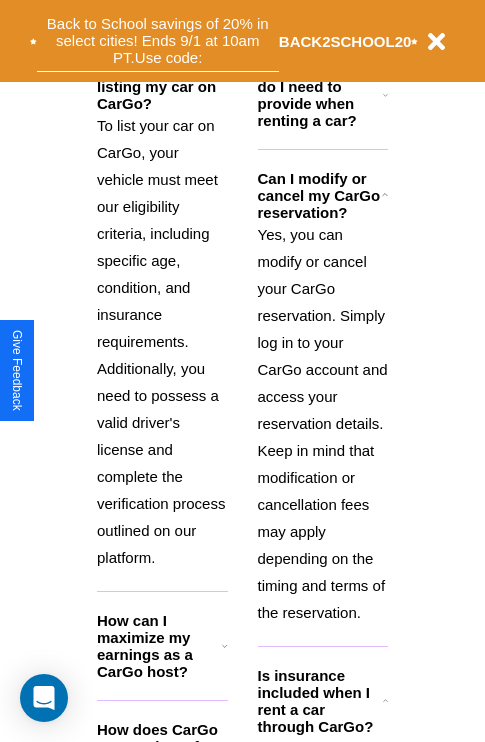 click on "Back to School savings of 20% in select cities! Ends 9/1 at 10am PT.  Use code:" at bounding box center [158, 41] 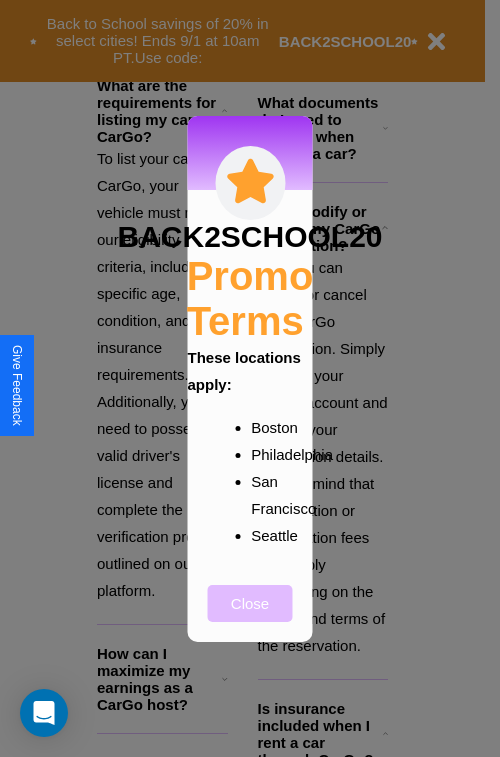 click on "Close" at bounding box center [250, 603] 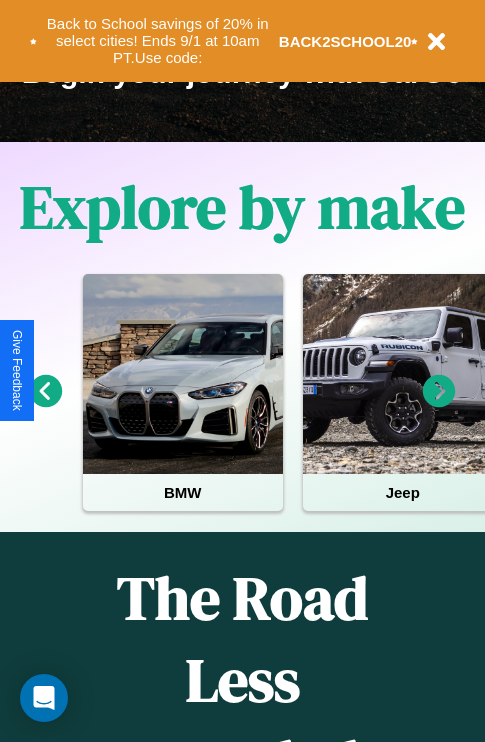 scroll, scrollTop: 308, scrollLeft: 0, axis: vertical 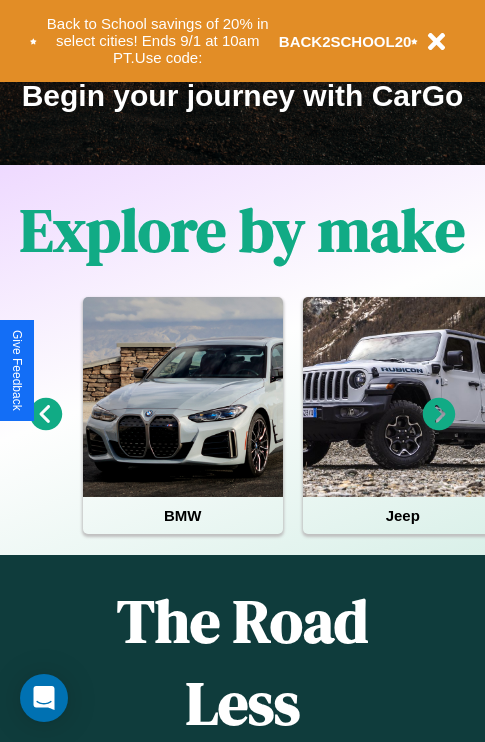 click 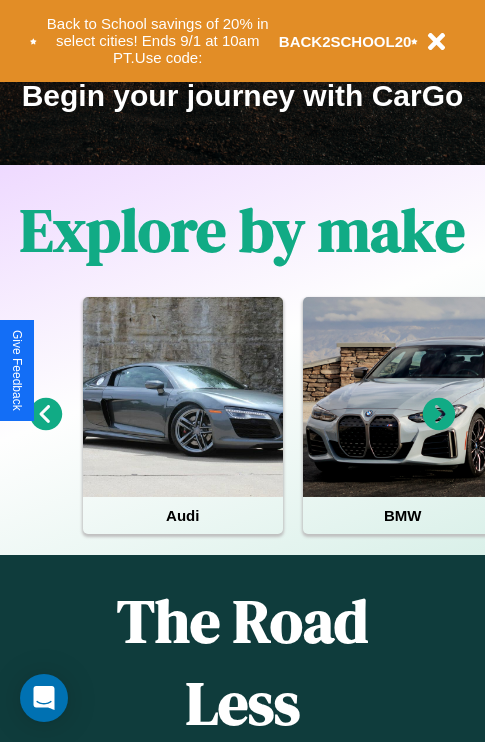 click 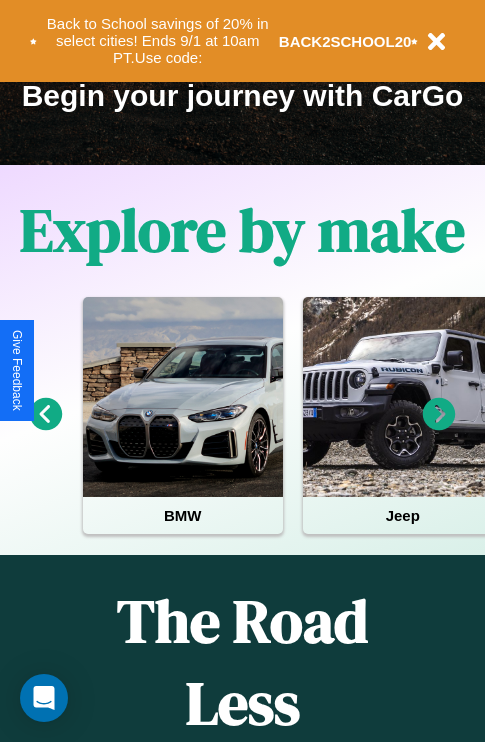 click 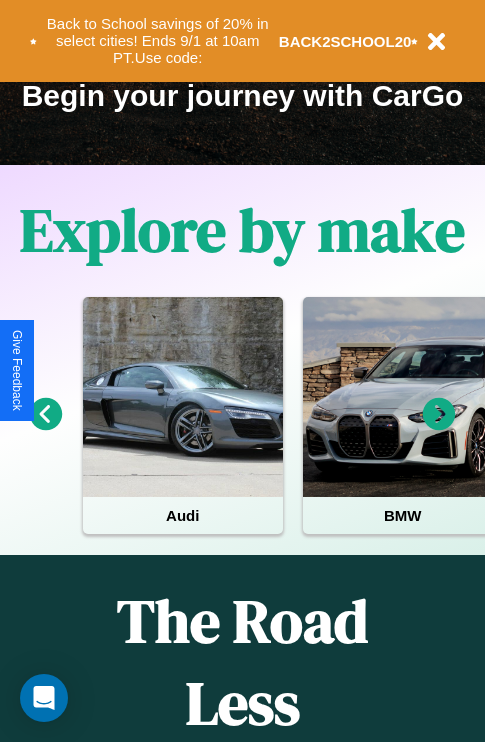 click 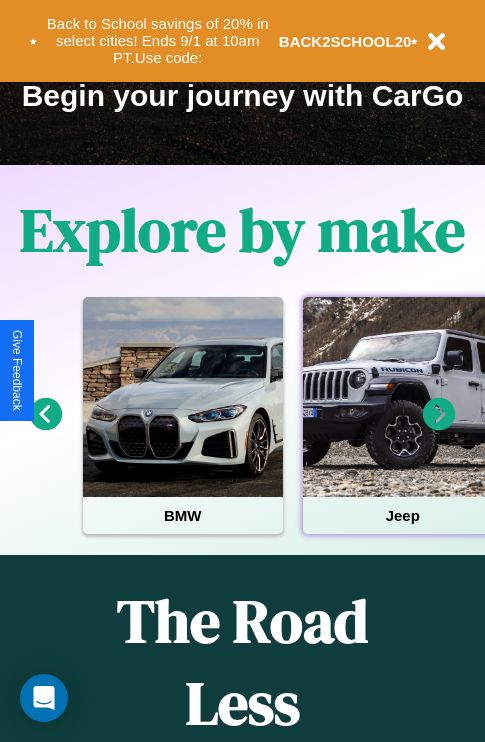 click at bounding box center [403, 397] 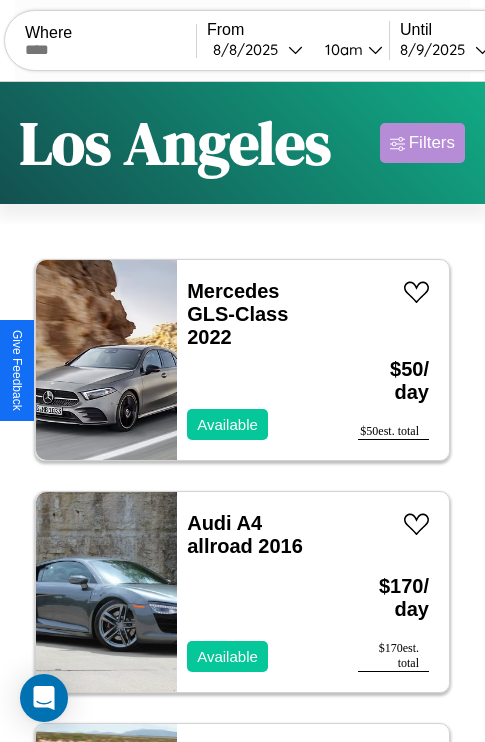 click on "Filters" at bounding box center (432, 143) 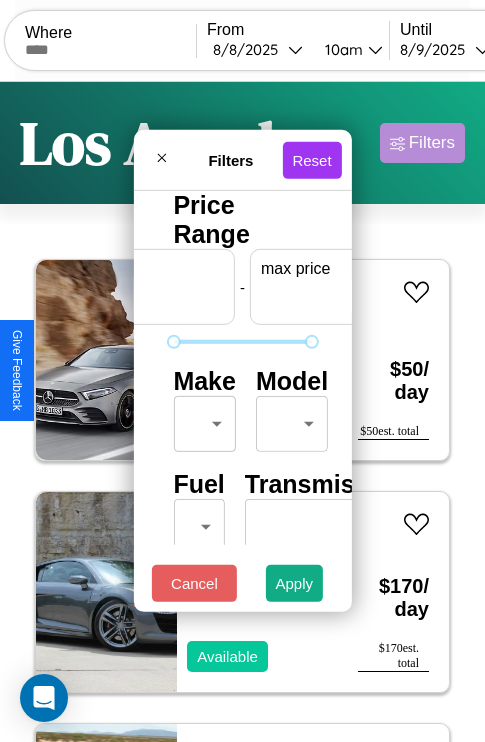 scroll, scrollTop: 0, scrollLeft: 124, axis: horizontal 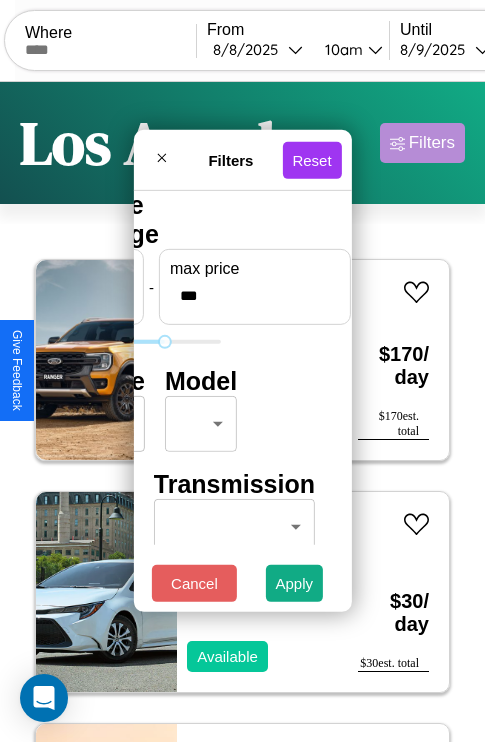 type on "***" 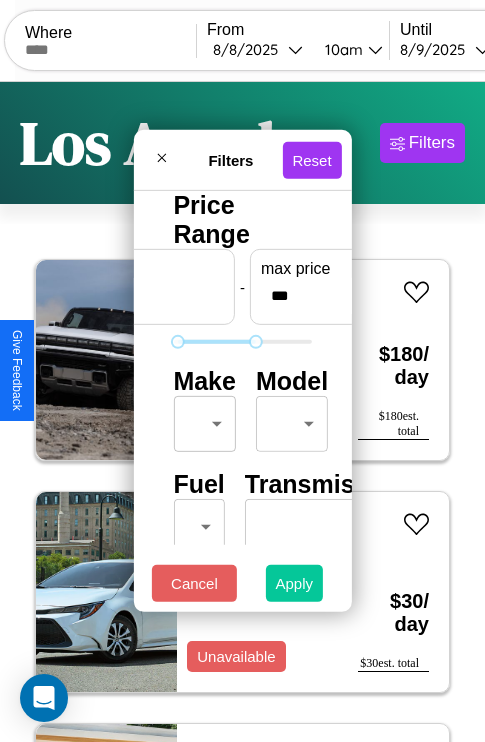 type on "**" 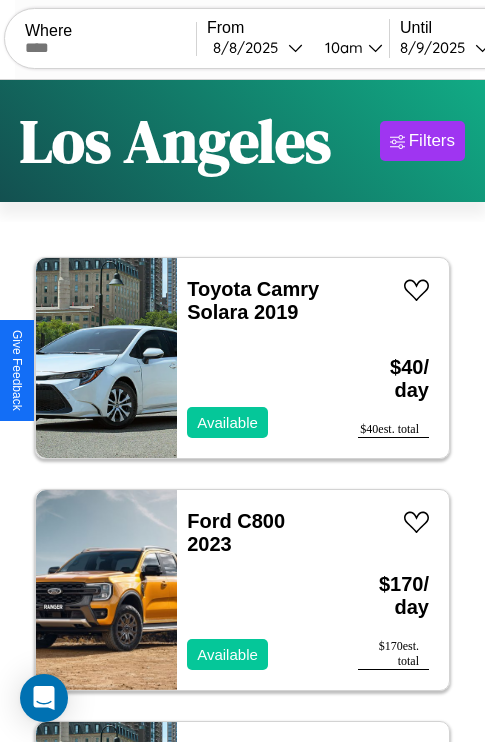 scroll, scrollTop: 95, scrollLeft: 0, axis: vertical 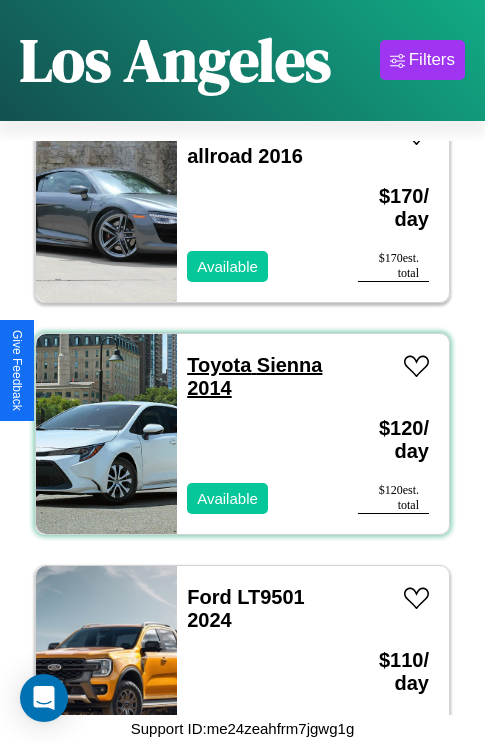 click on "Toyota   Sienna   2014" at bounding box center (254, 376) 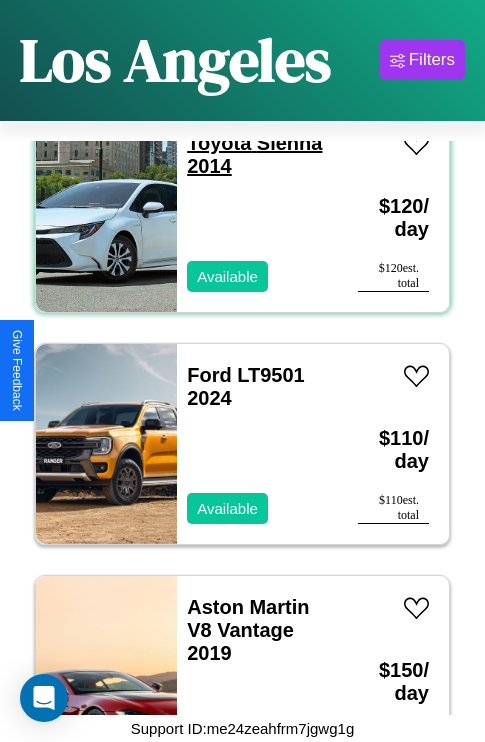 scroll, scrollTop: 6803, scrollLeft: 0, axis: vertical 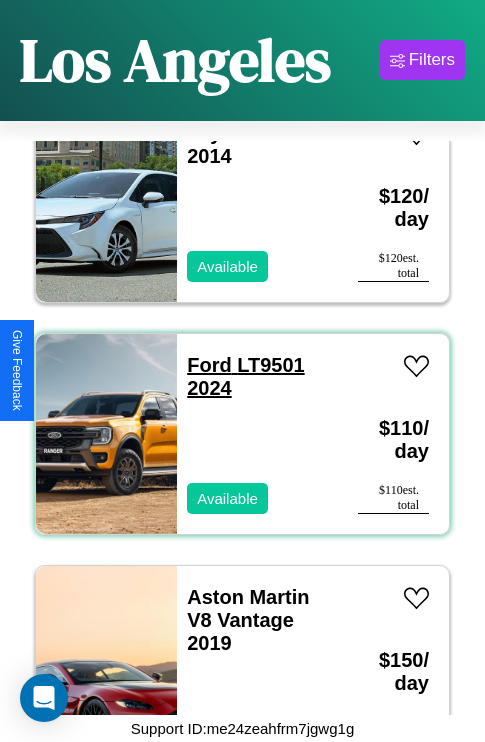 click on "Ford   LT9501   2024" at bounding box center [245, 376] 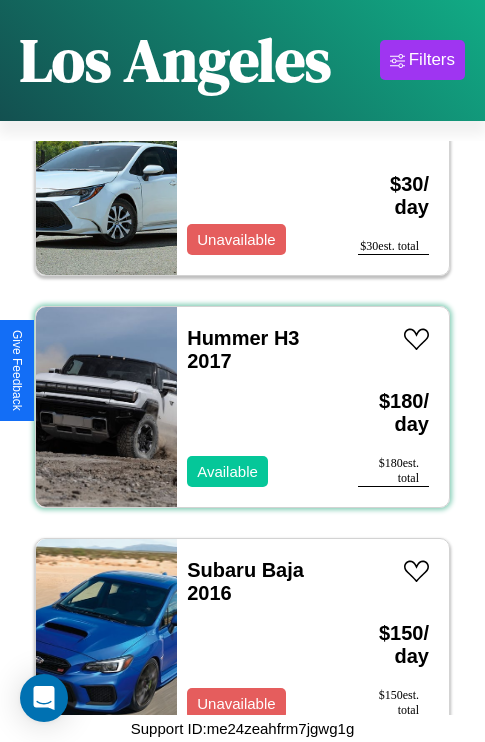 scroll, scrollTop: 539, scrollLeft: 0, axis: vertical 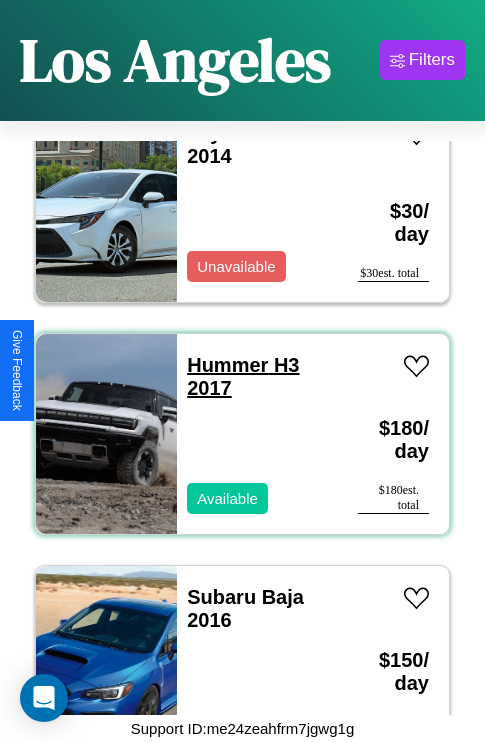 click on "Hummer   H3   2017" at bounding box center [243, 376] 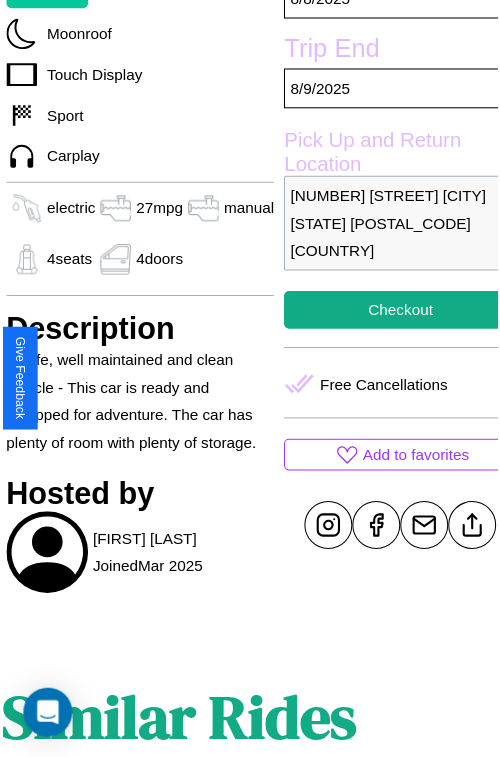 scroll, scrollTop: 577, scrollLeft: 80, axis: both 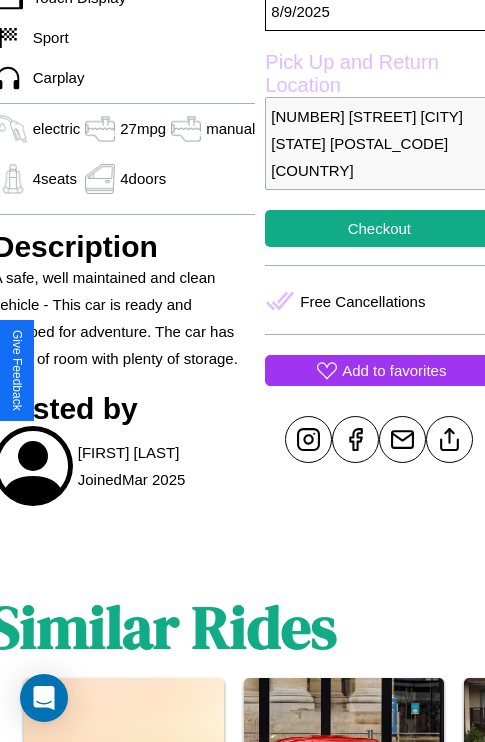 click on "Add to favorites" at bounding box center (394, 370) 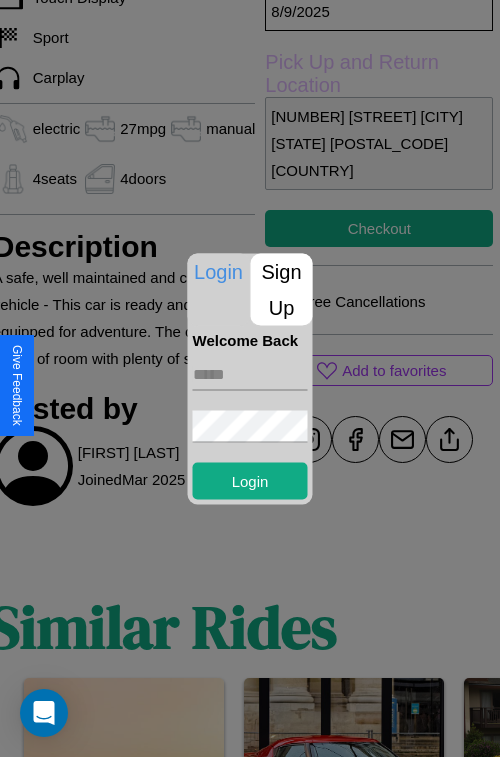 click on "Sign Up" at bounding box center (282, 289) 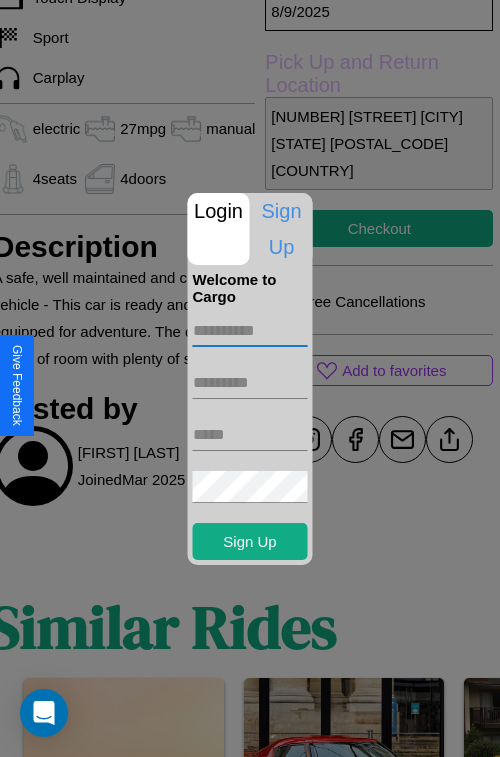 click at bounding box center (250, 331) 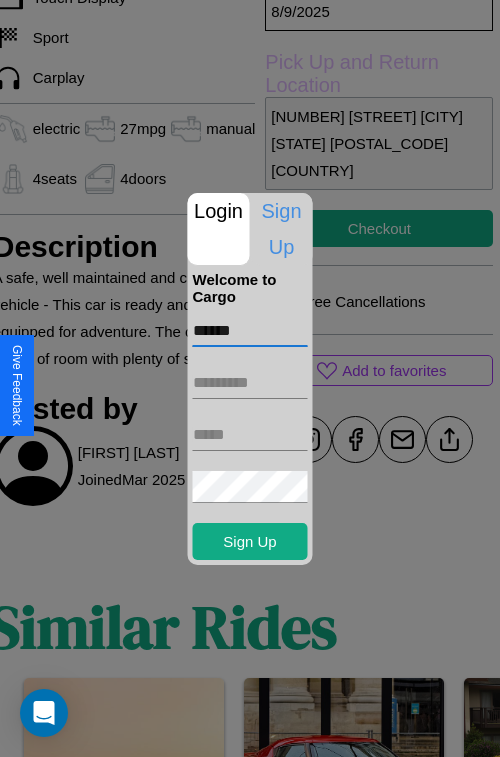 type on "******" 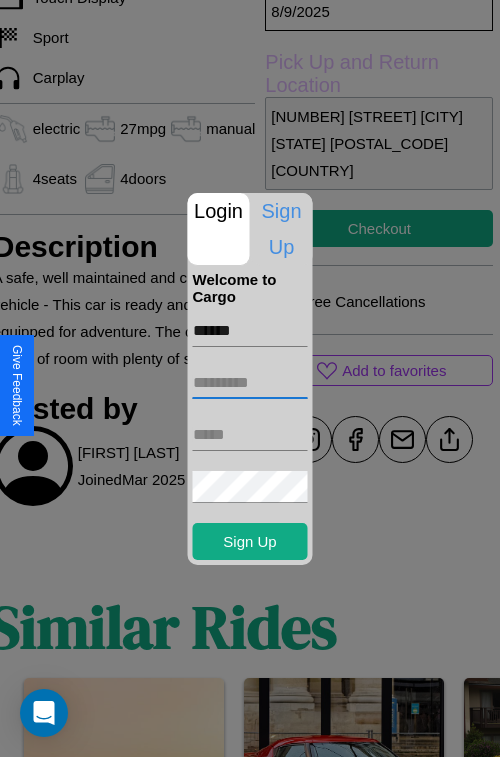 click at bounding box center (250, 383) 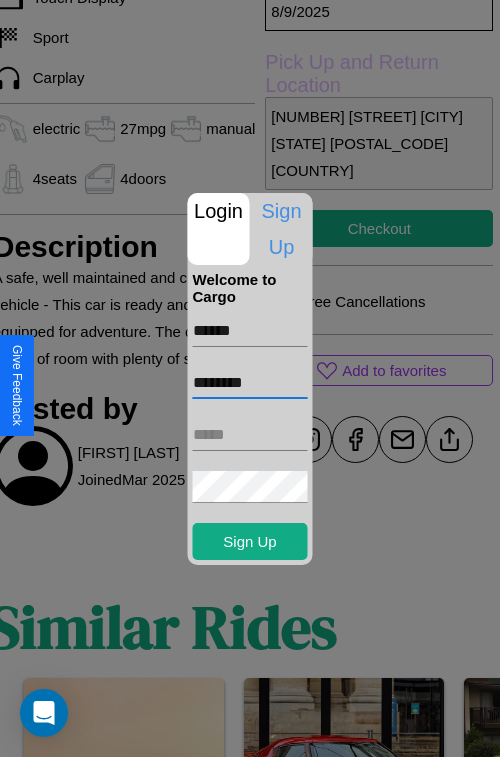 type on "********" 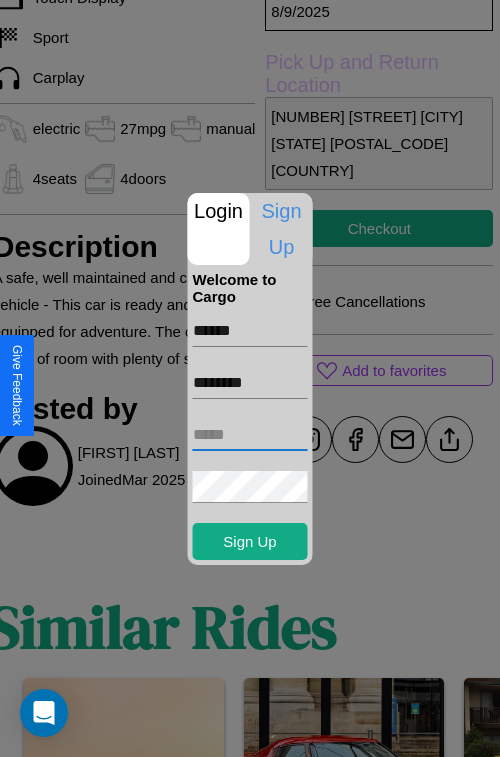 click at bounding box center [250, 435] 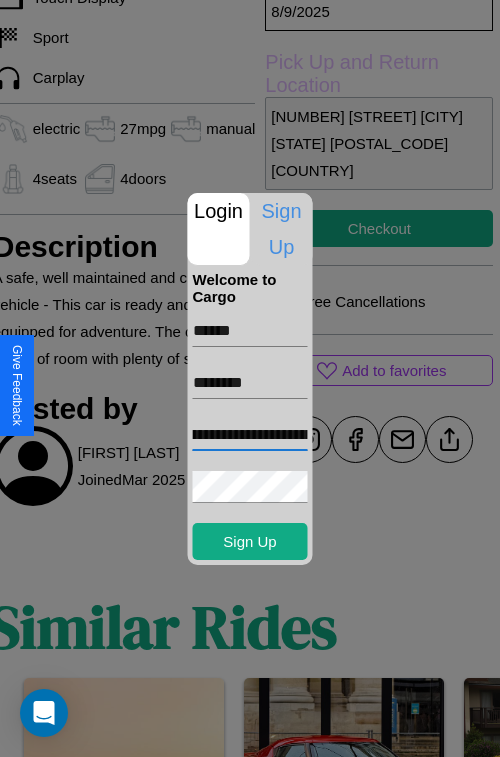 scroll, scrollTop: 0, scrollLeft: 94, axis: horizontal 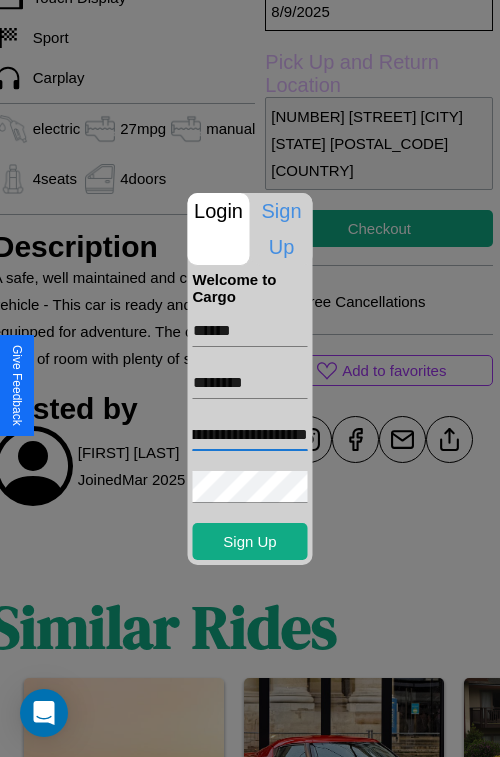 type on "**********" 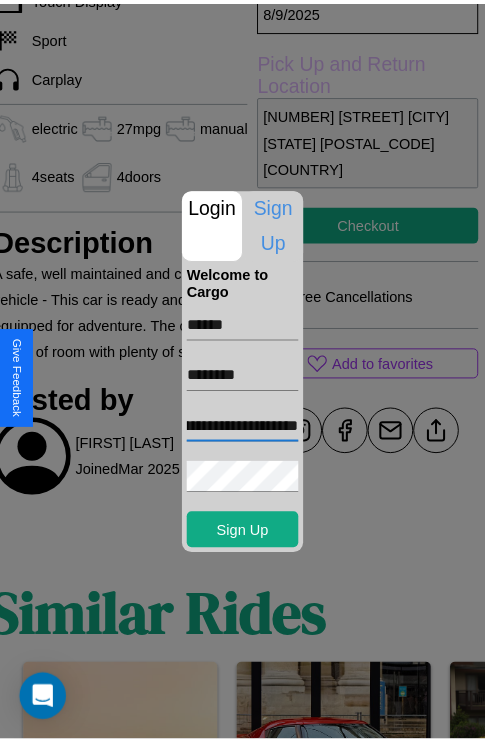scroll, scrollTop: 0, scrollLeft: 0, axis: both 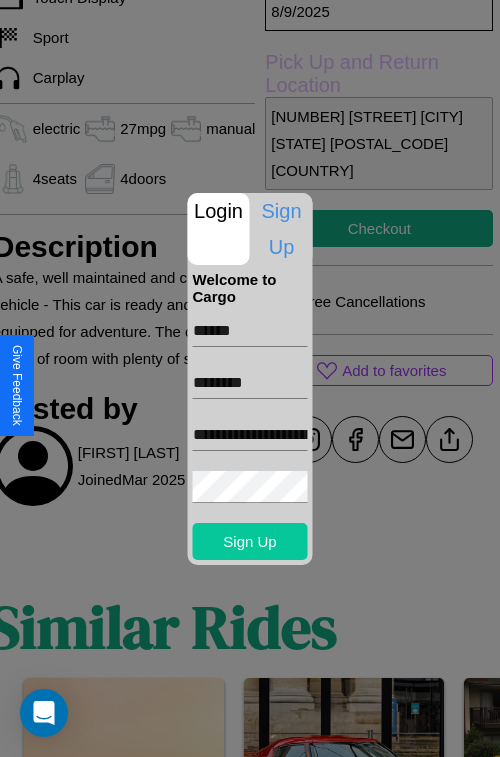 click on "Sign Up" at bounding box center (250, 541) 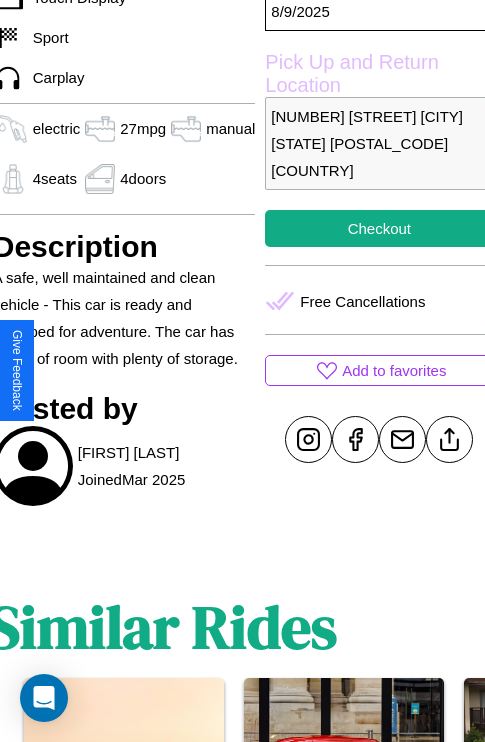 scroll, scrollTop: 577, scrollLeft: 80, axis: both 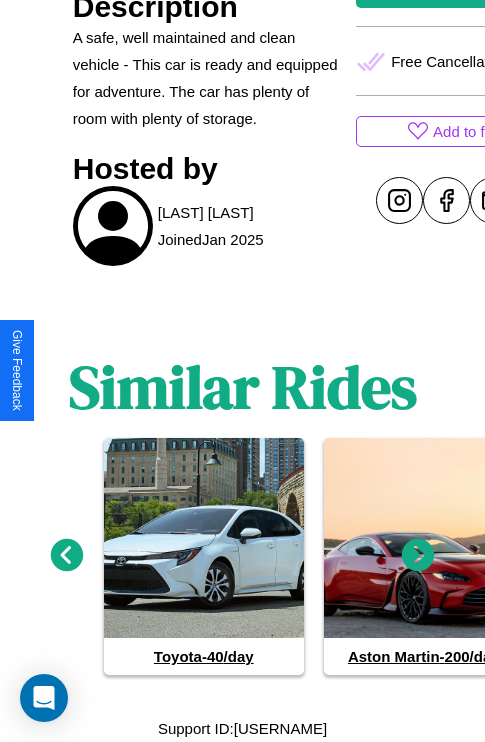 click 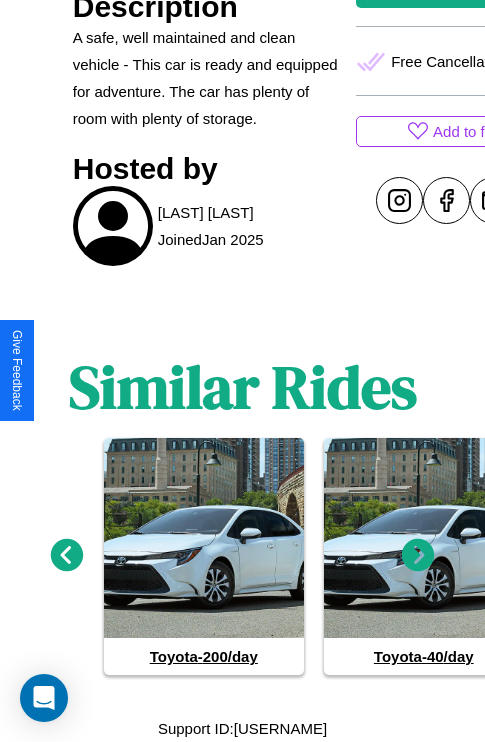 click 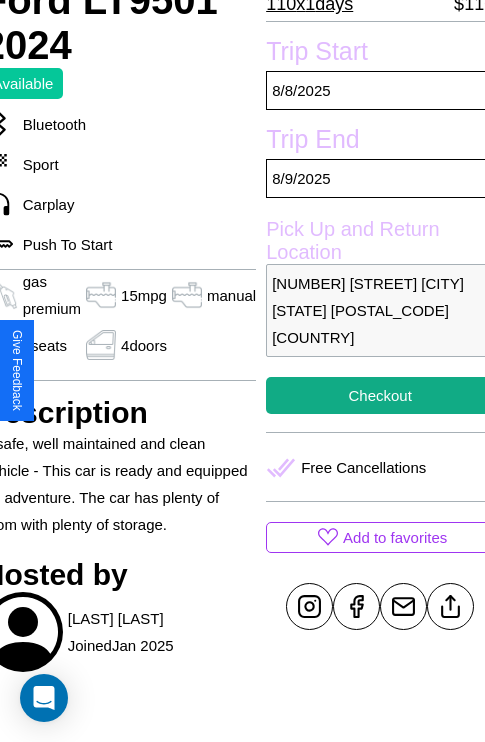 scroll, scrollTop: 497, scrollLeft: 91, axis: both 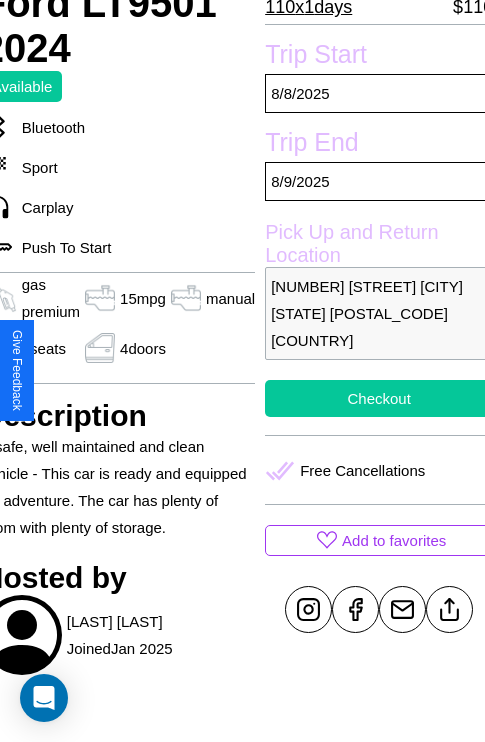 click on "Checkout" at bounding box center [379, 398] 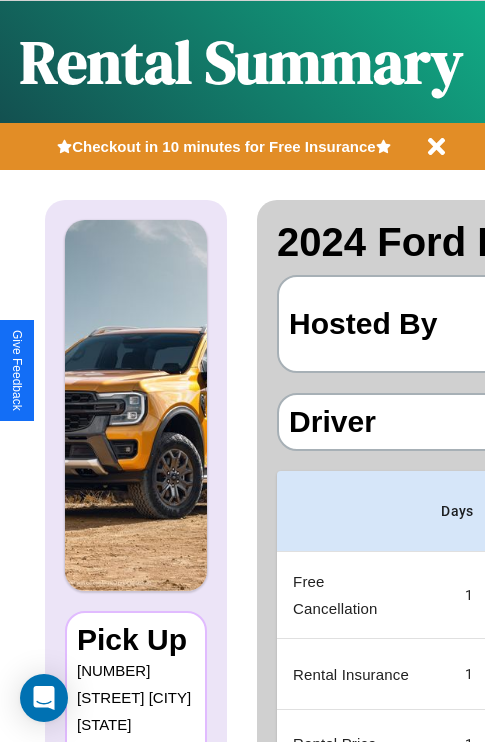 scroll, scrollTop: 0, scrollLeft: 378, axis: horizontal 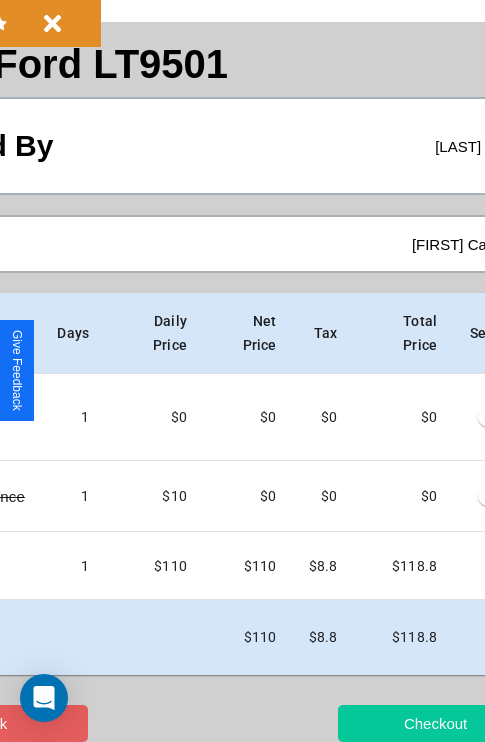 click on "Checkout" at bounding box center [435, 723] 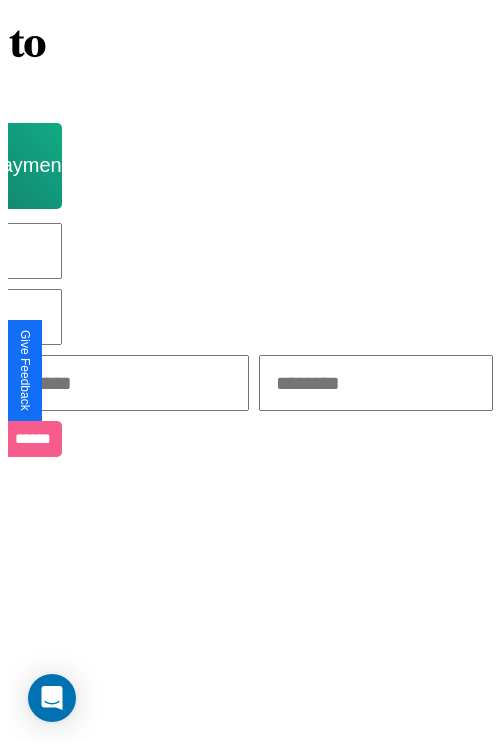 scroll, scrollTop: 0, scrollLeft: 0, axis: both 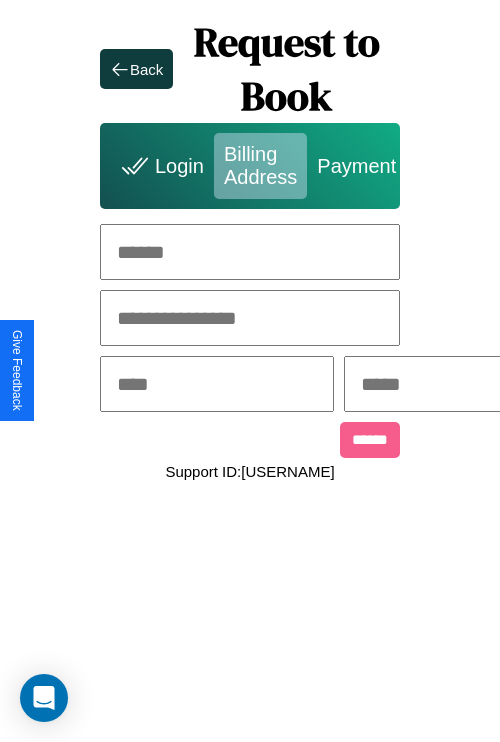click at bounding box center [250, 252] 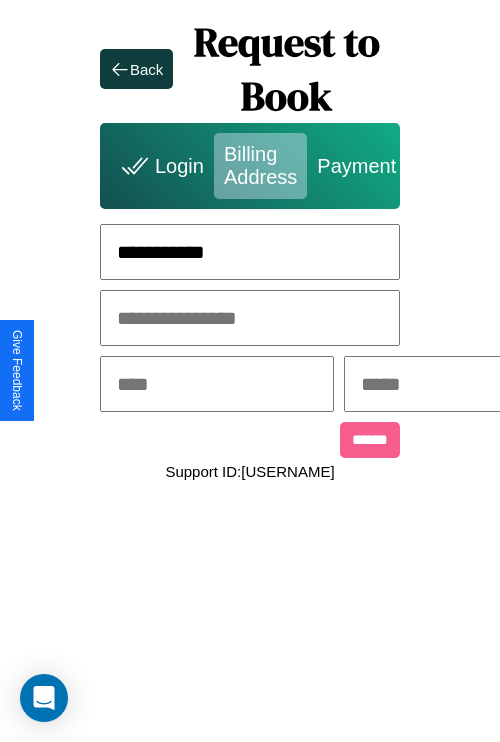 type on "**********" 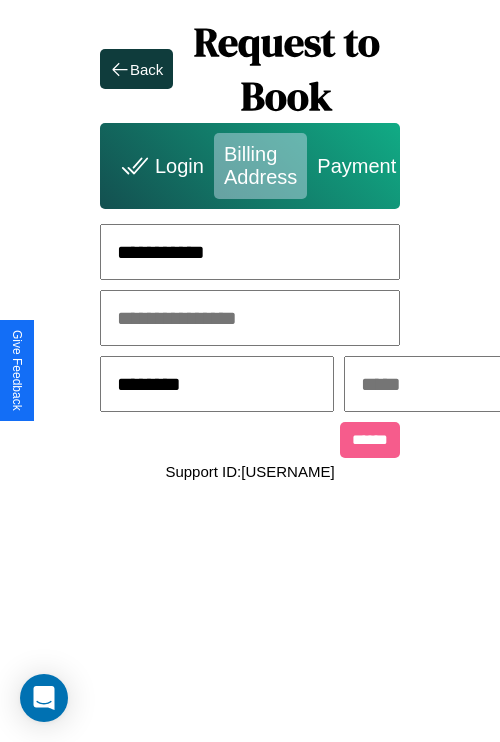 type on "********" 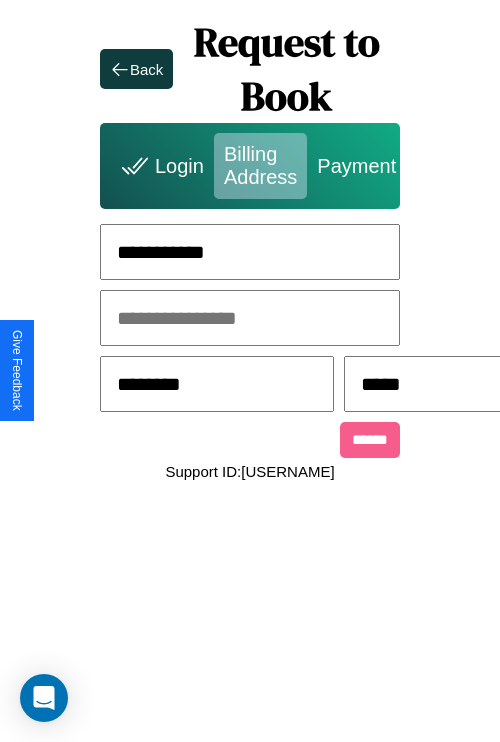 scroll, scrollTop: 0, scrollLeft: 517, axis: horizontal 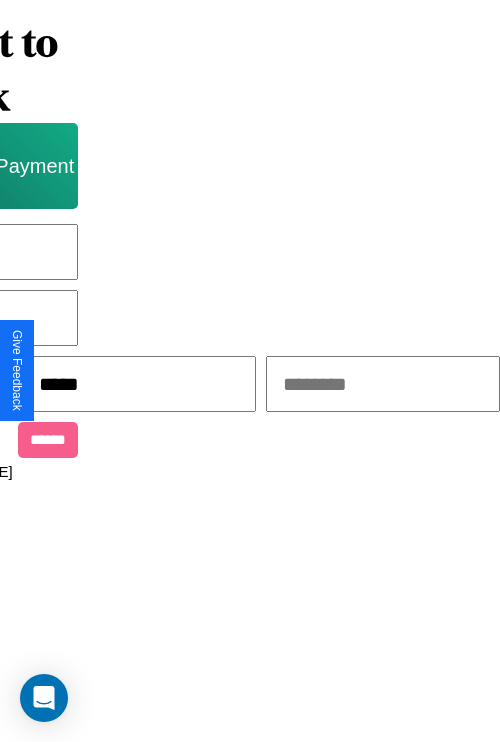 type on "*****" 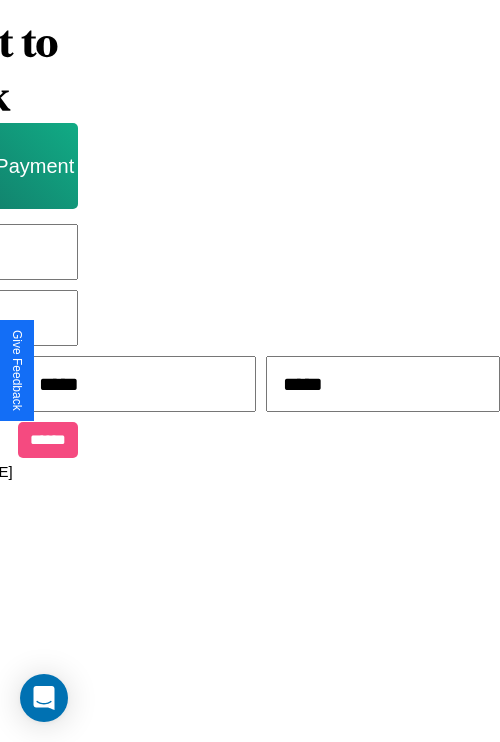 type on "*****" 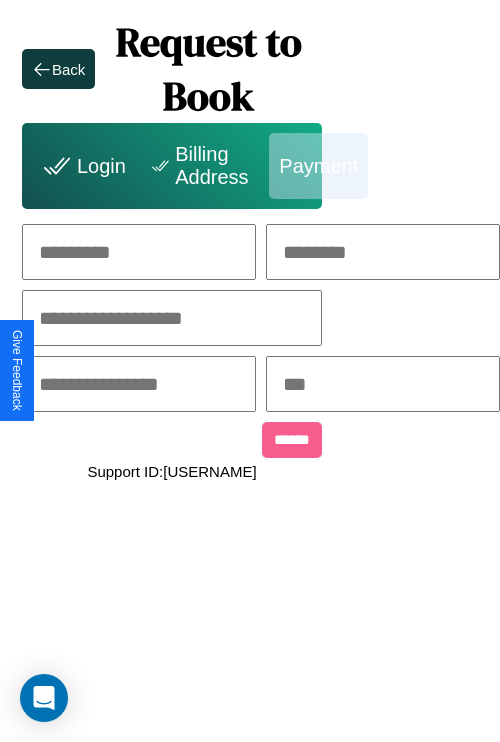 click at bounding box center (139, 252) 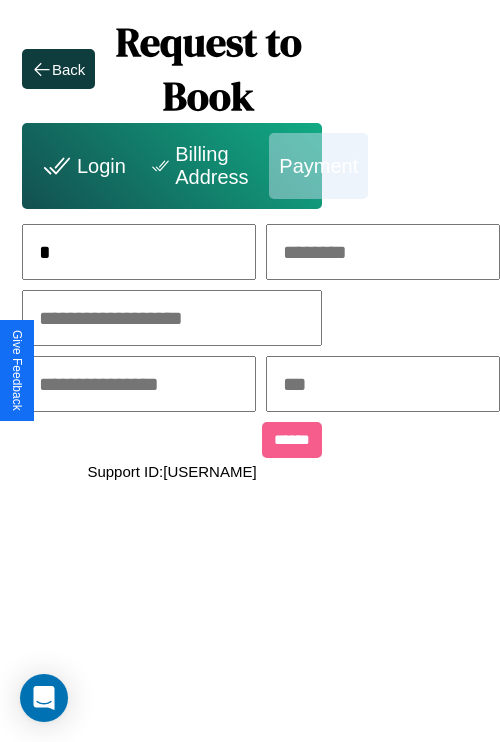 scroll, scrollTop: 0, scrollLeft: 122, axis: horizontal 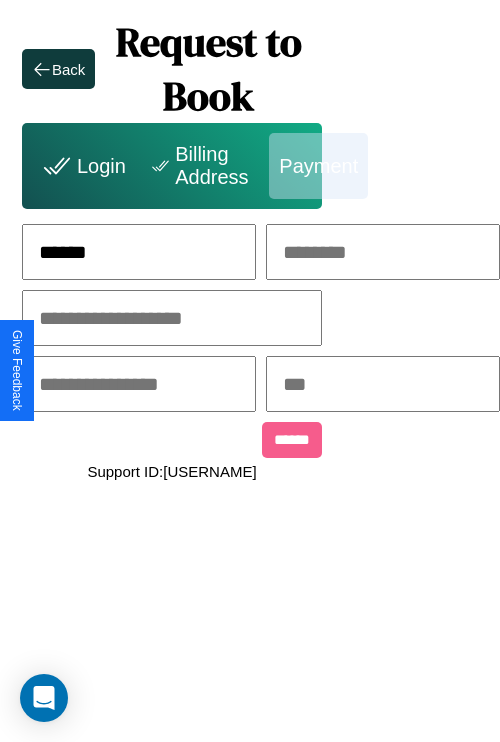 type on "******" 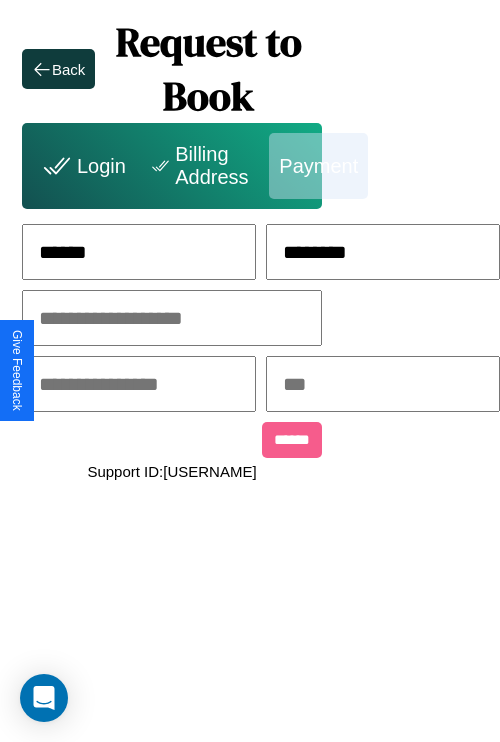 type on "********" 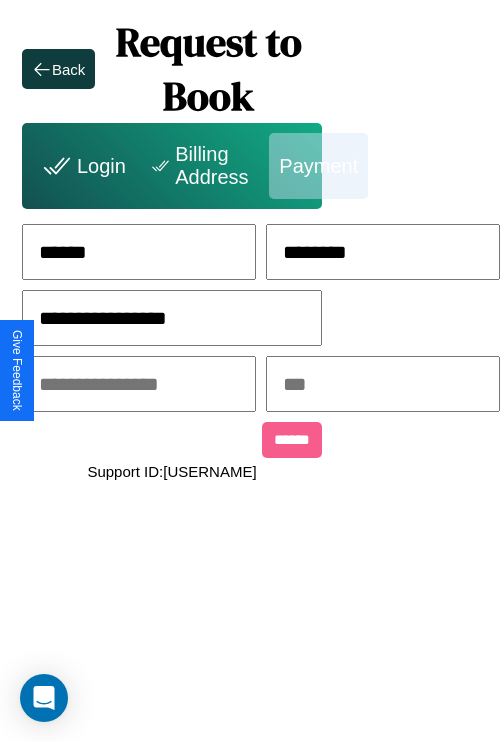 type on "**********" 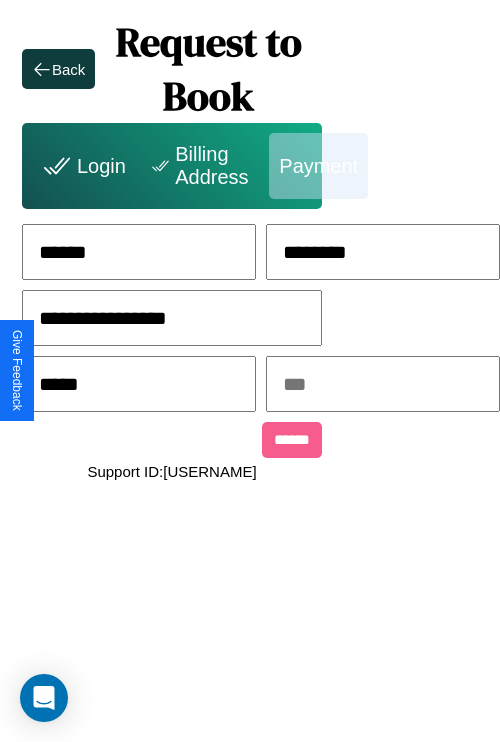 type on "*****" 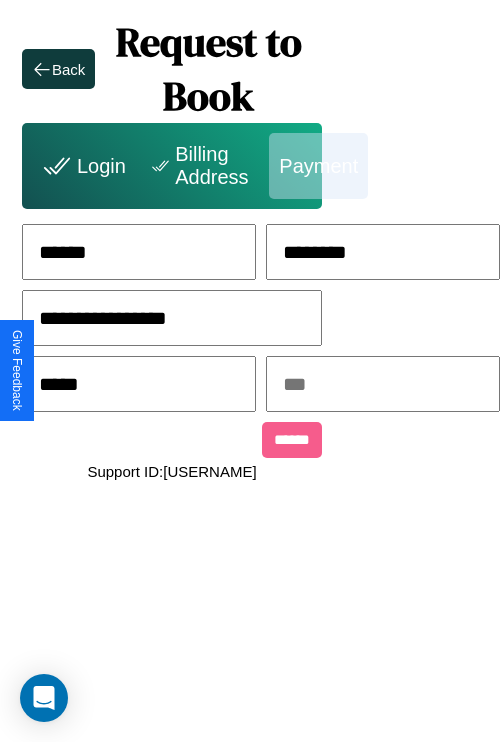 click at bounding box center [383, 384] 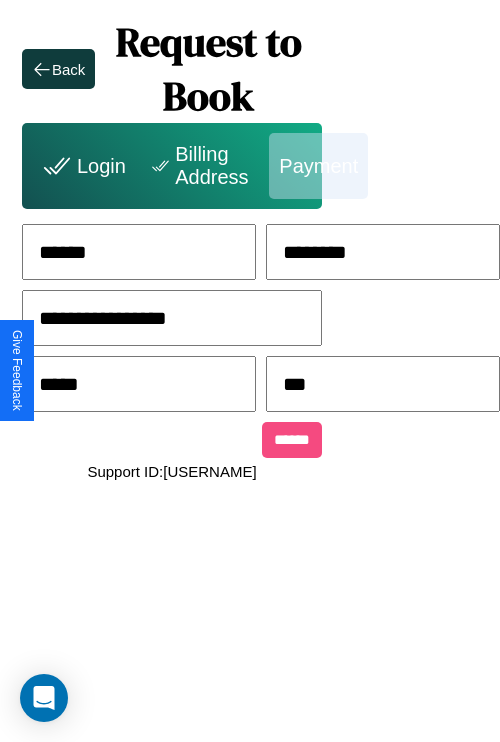 type on "***" 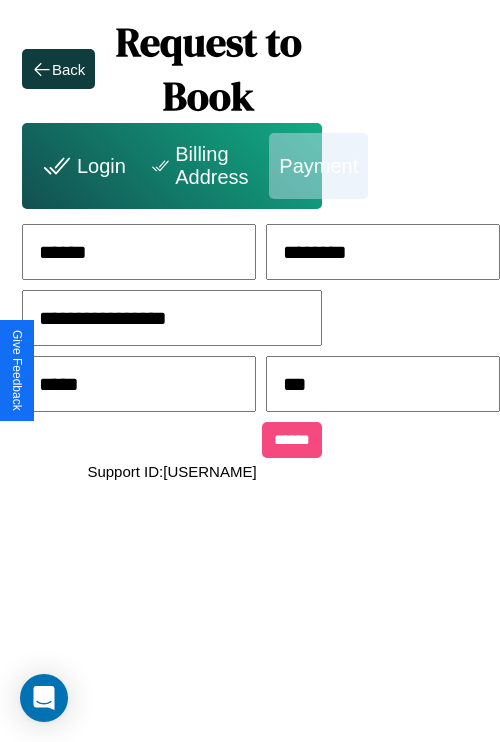 click on "******" at bounding box center [292, 440] 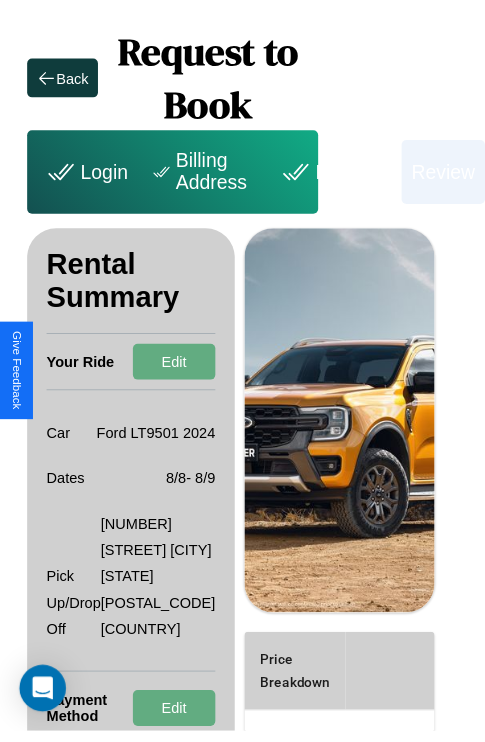 scroll, scrollTop: 0, scrollLeft: 72, axis: horizontal 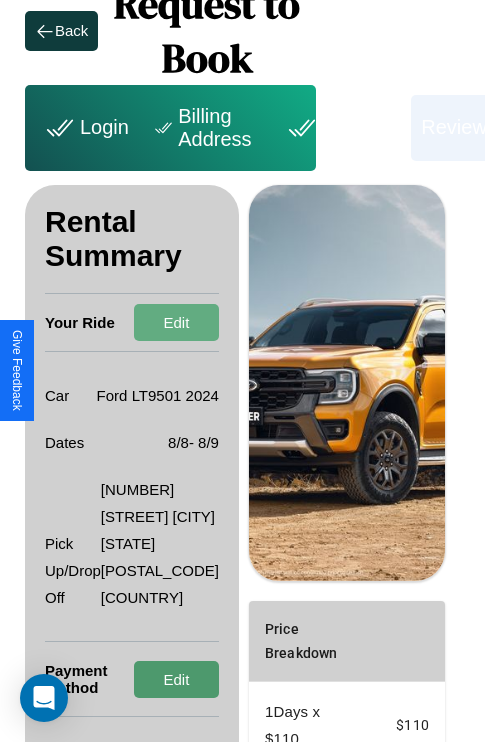 click on "Edit" at bounding box center [176, 679] 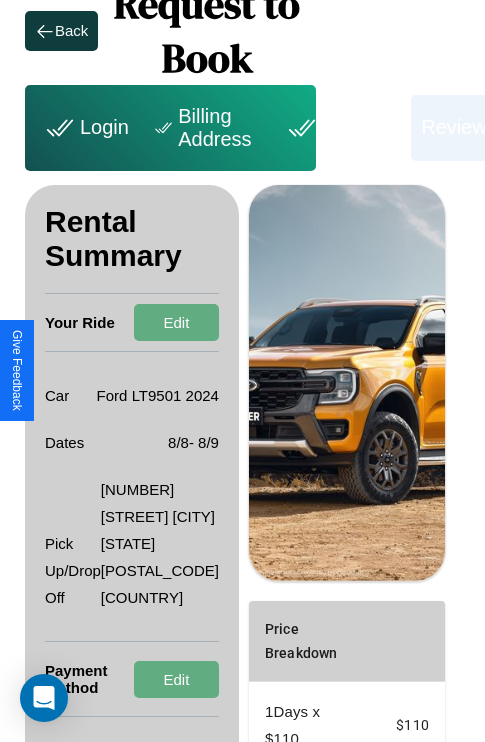 scroll, scrollTop: 328, scrollLeft: 72, axis: both 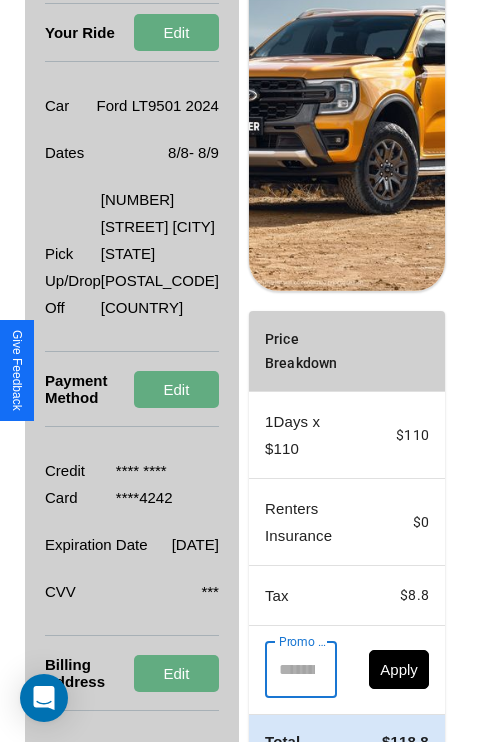 click on "Promo Code" at bounding box center [290, 670] 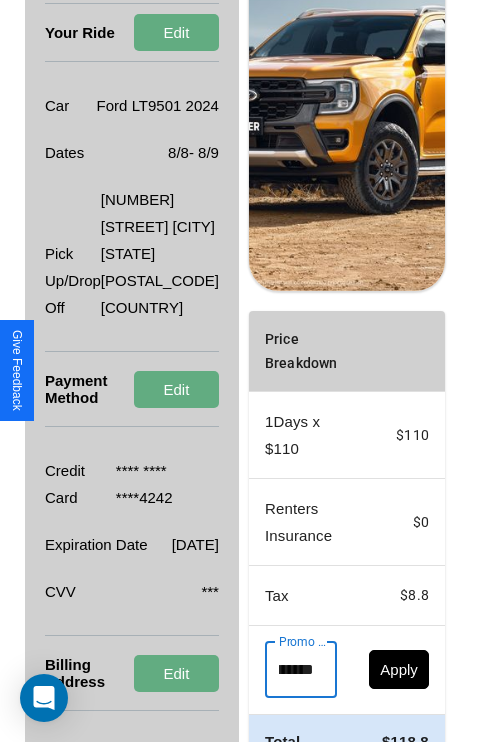 scroll, scrollTop: 0, scrollLeft: 71, axis: horizontal 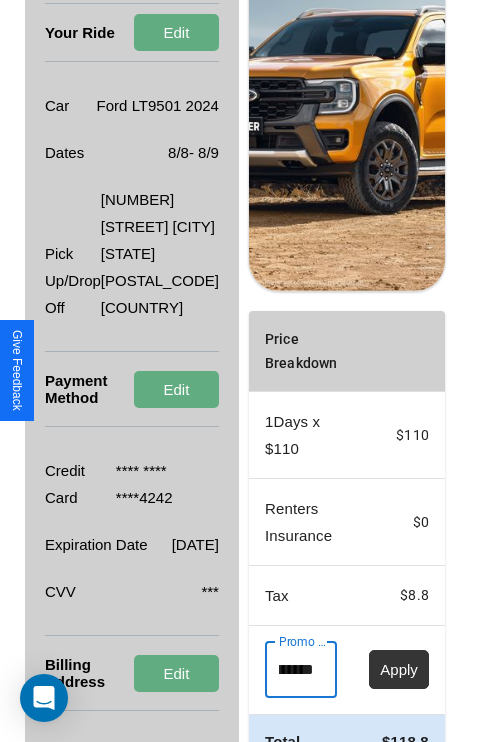 type on "**********" 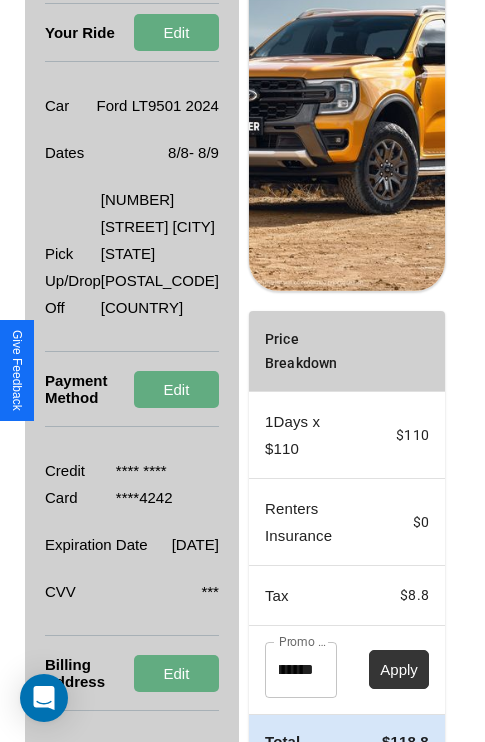 scroll, scrollTop: 0, scrollLeft: 0, axis: both 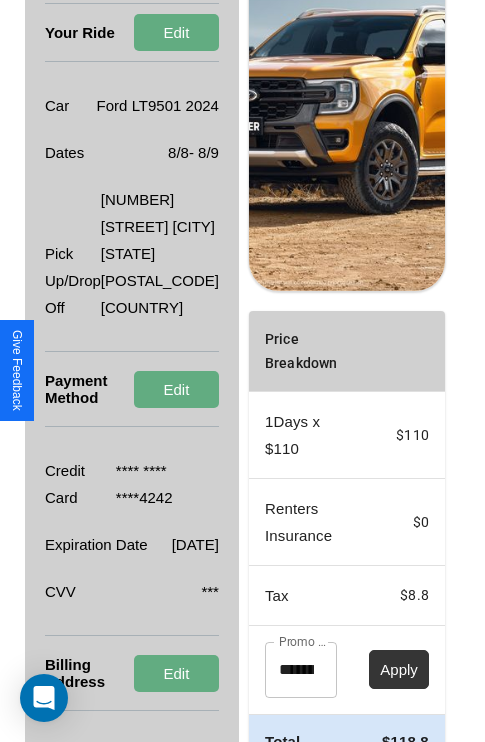 click on "Apply" at bounding box center (399, 669) 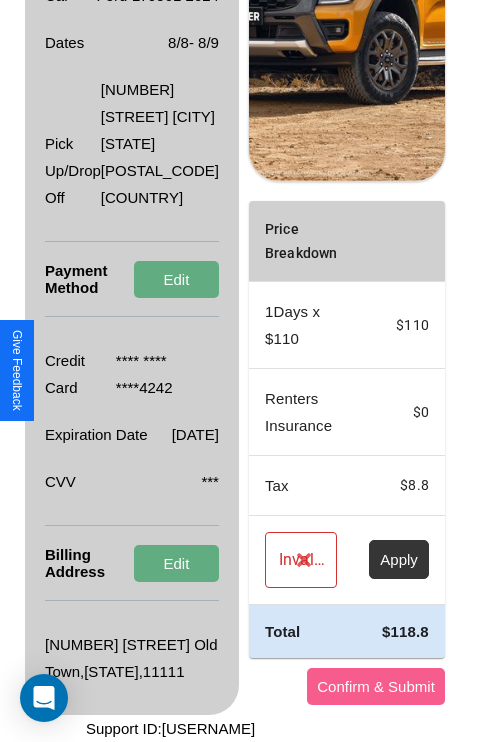scroll, scrollTop: 482, scrollLeft: 72, axis: both 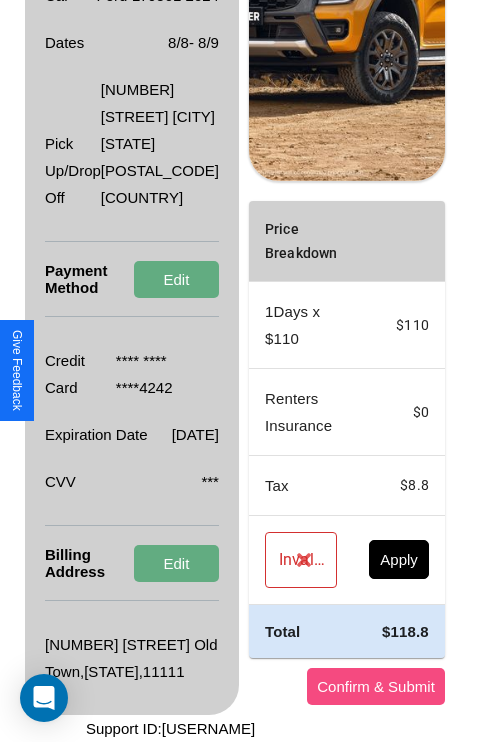 click on "Confirm & Submit" at bounding box center [376, 686] 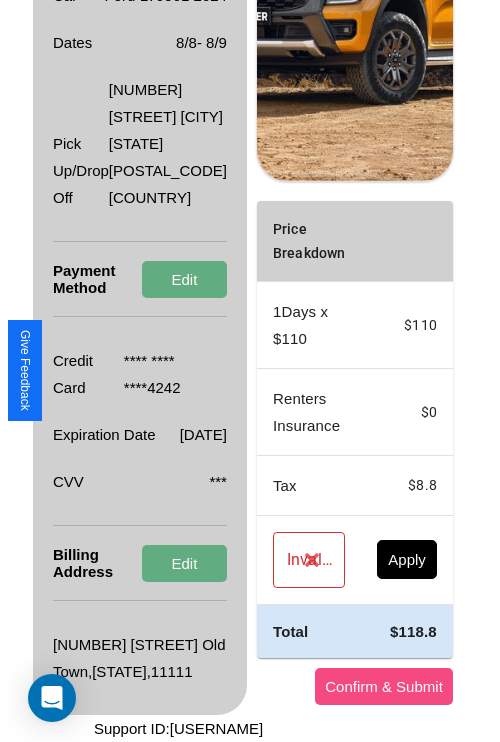 scroll, scrollTop: 0, scrollLeft: 72, axis: horizontal 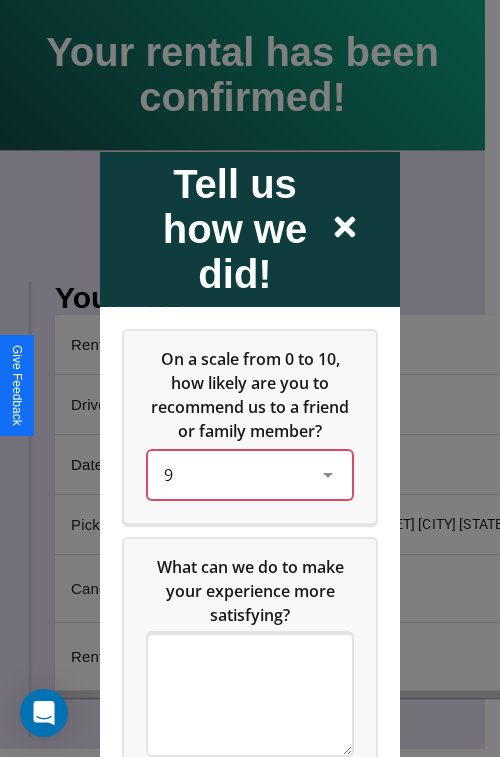 click on "9" at bounding box center [234, 474] 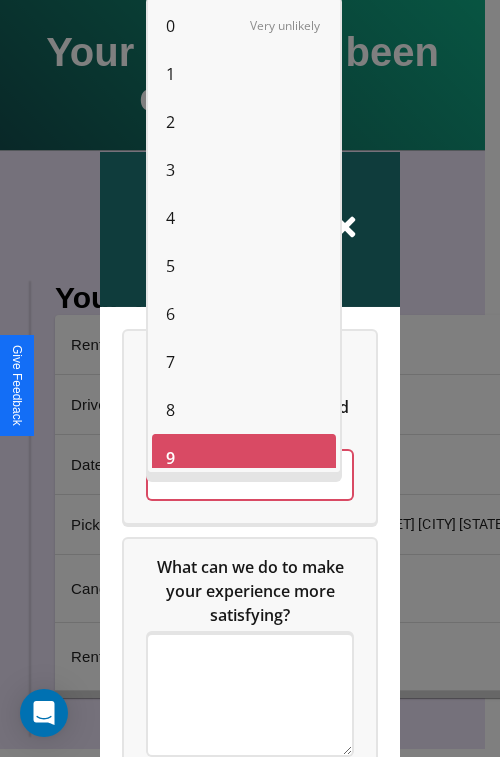 scroll, scrollTop: 14, scrollLeft: 0, axis: vertical 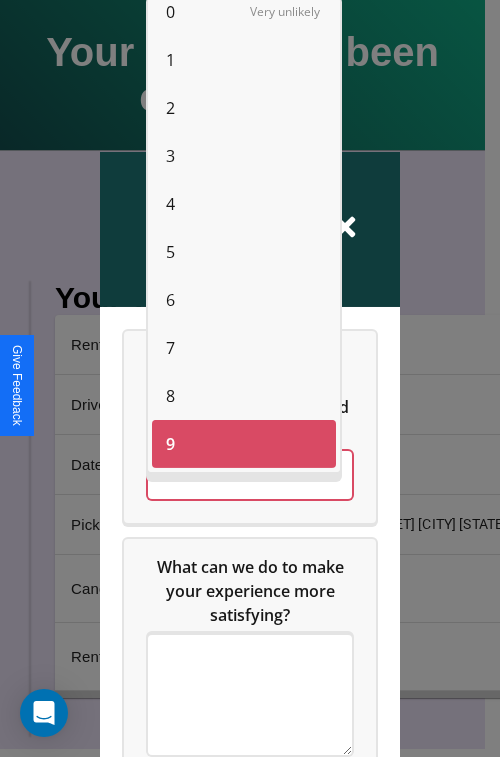 click on "5" at bounding box center [170, 252] 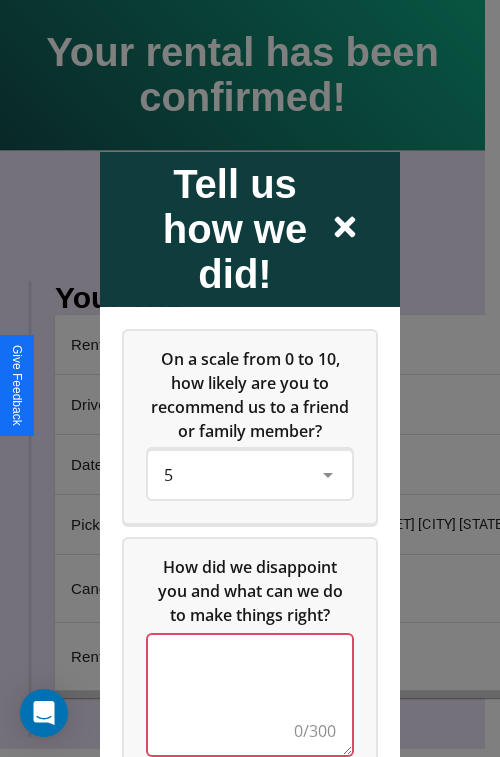 click at bounding box center [250, 694] 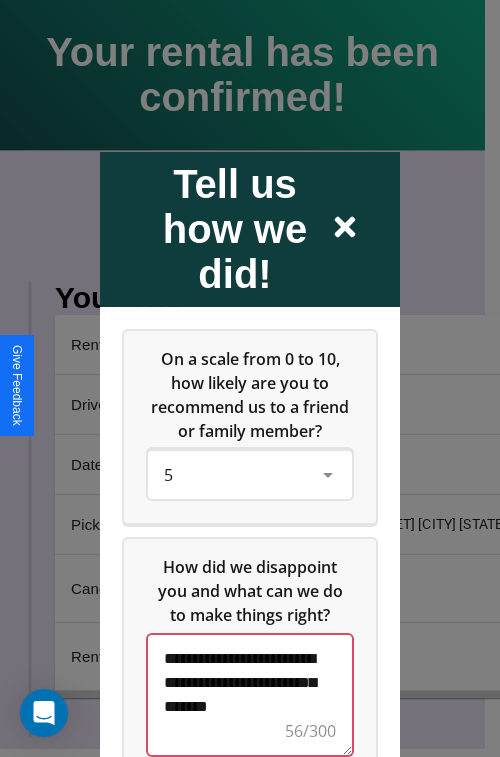 scroll, scrollTop: 5, scrollLeft: 0, axis: vertical 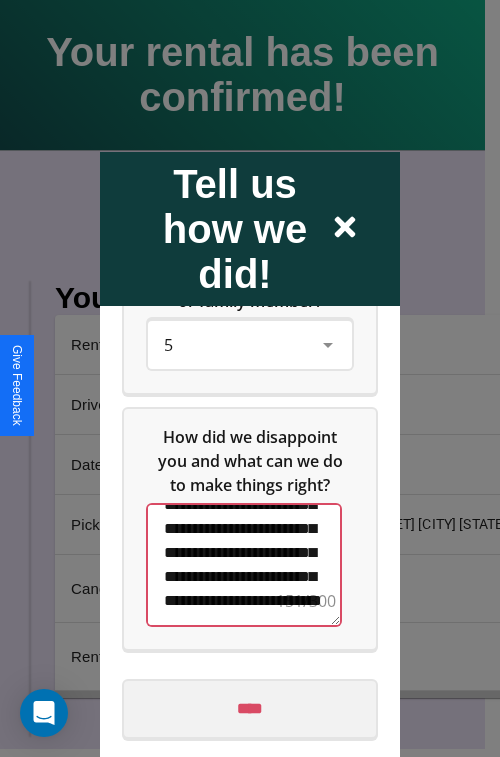 type on "**********" 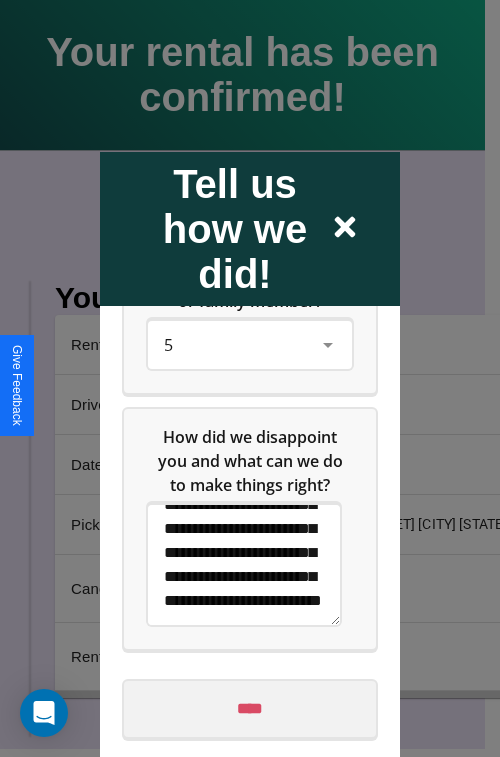 click on "****" at bounding box center [250, 708] 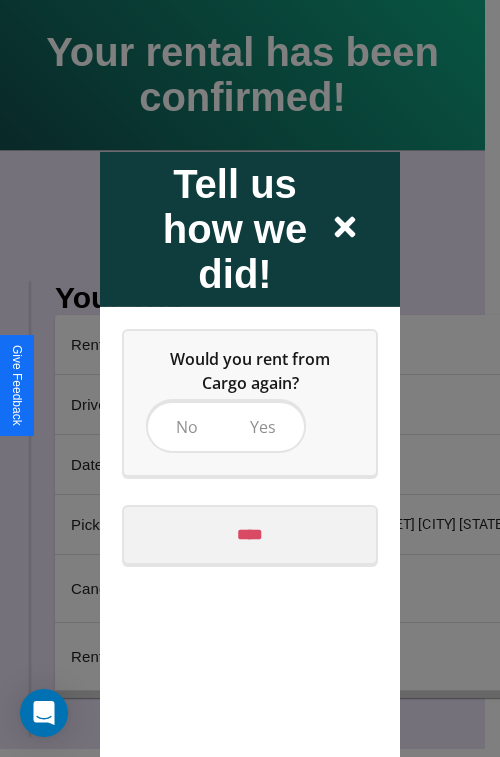 scroll, scrollTop: 0, scrollLeft: 0, axis: both 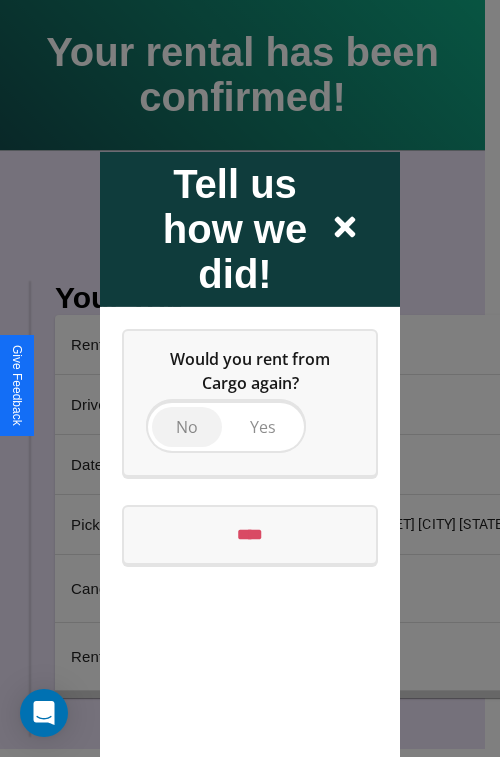 click on "No" at bounding box center [187, 426] 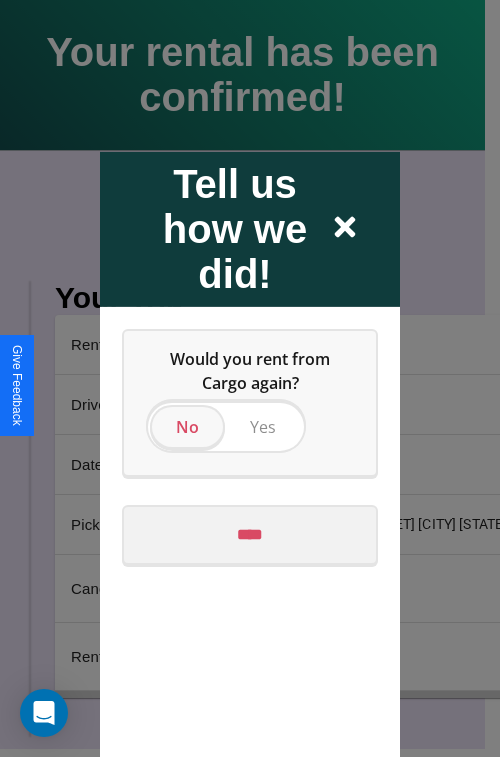 click on "****" at bounding box center (250, 534) 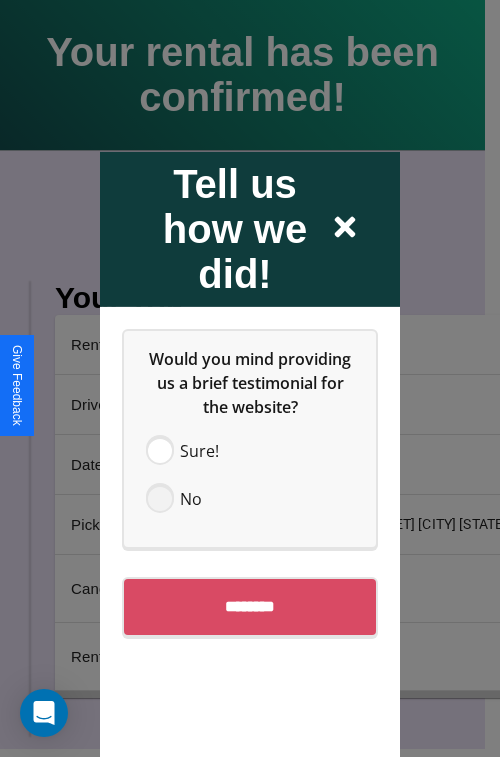 click at bounding box center [160, 498] 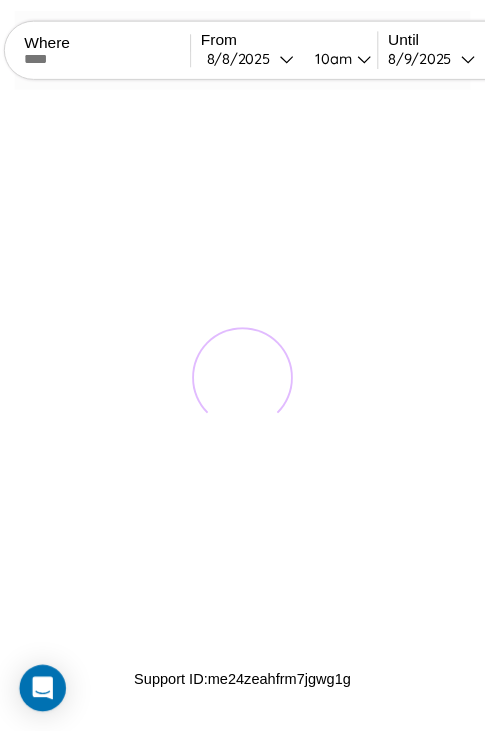 scroll, scrollTop: 0, scrollLeft: 0, axis: both 